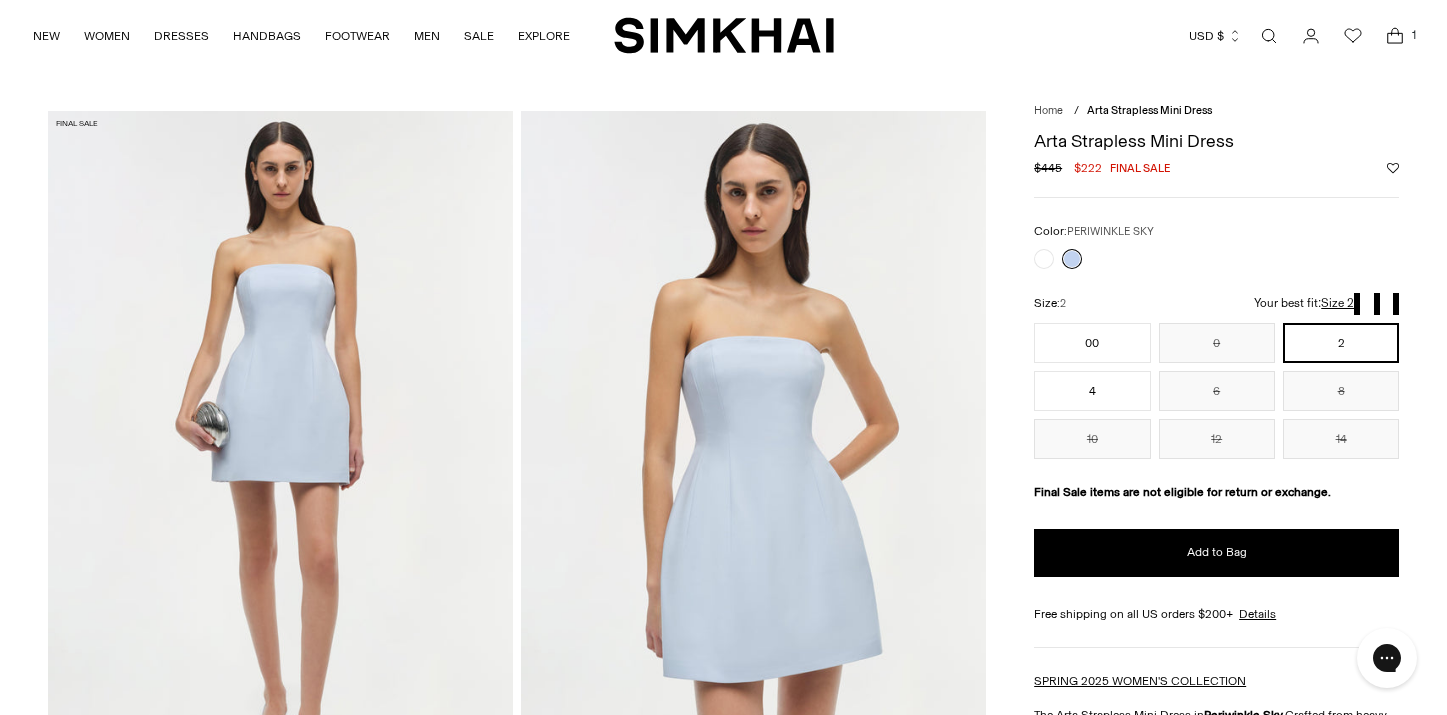 scroll, scrollTop: 0, scrollLeft: 0, axis: both 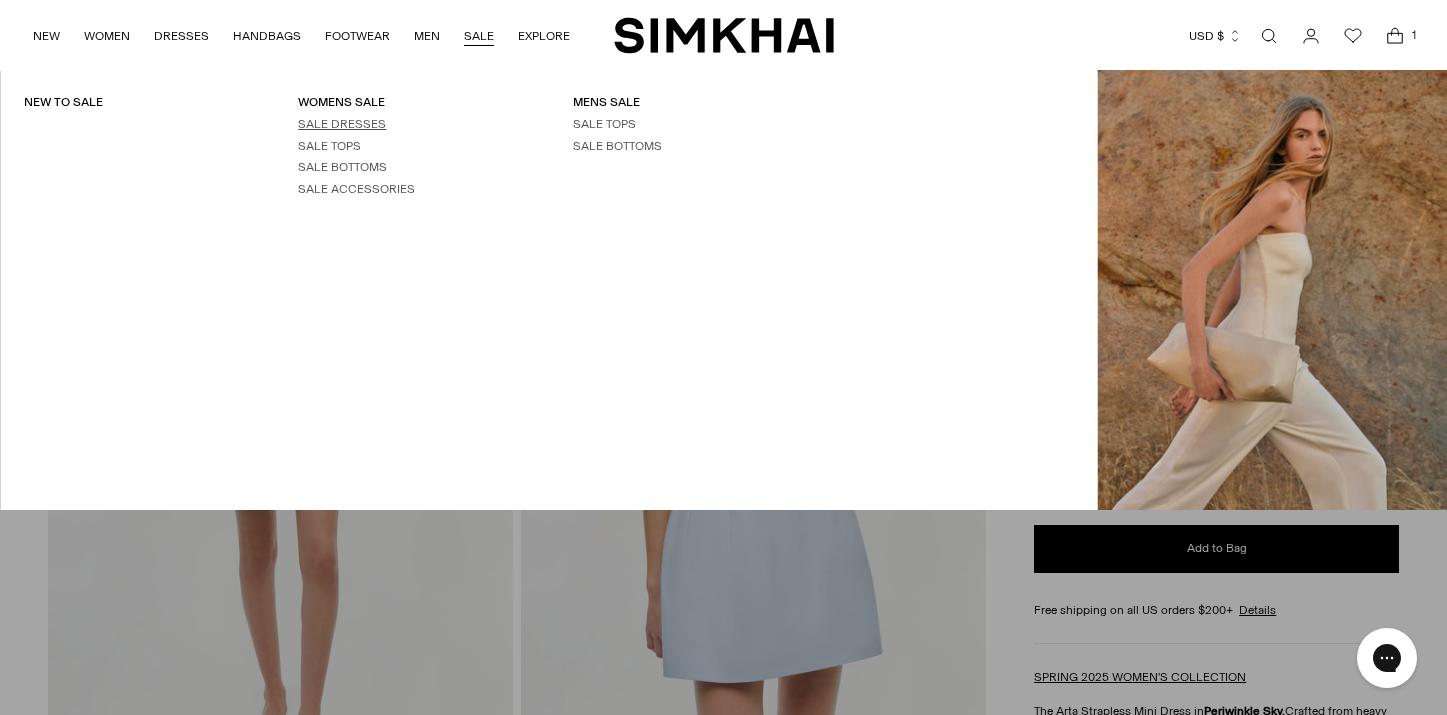 click on "SALE DRESSES" at bounding box center (342, 124) 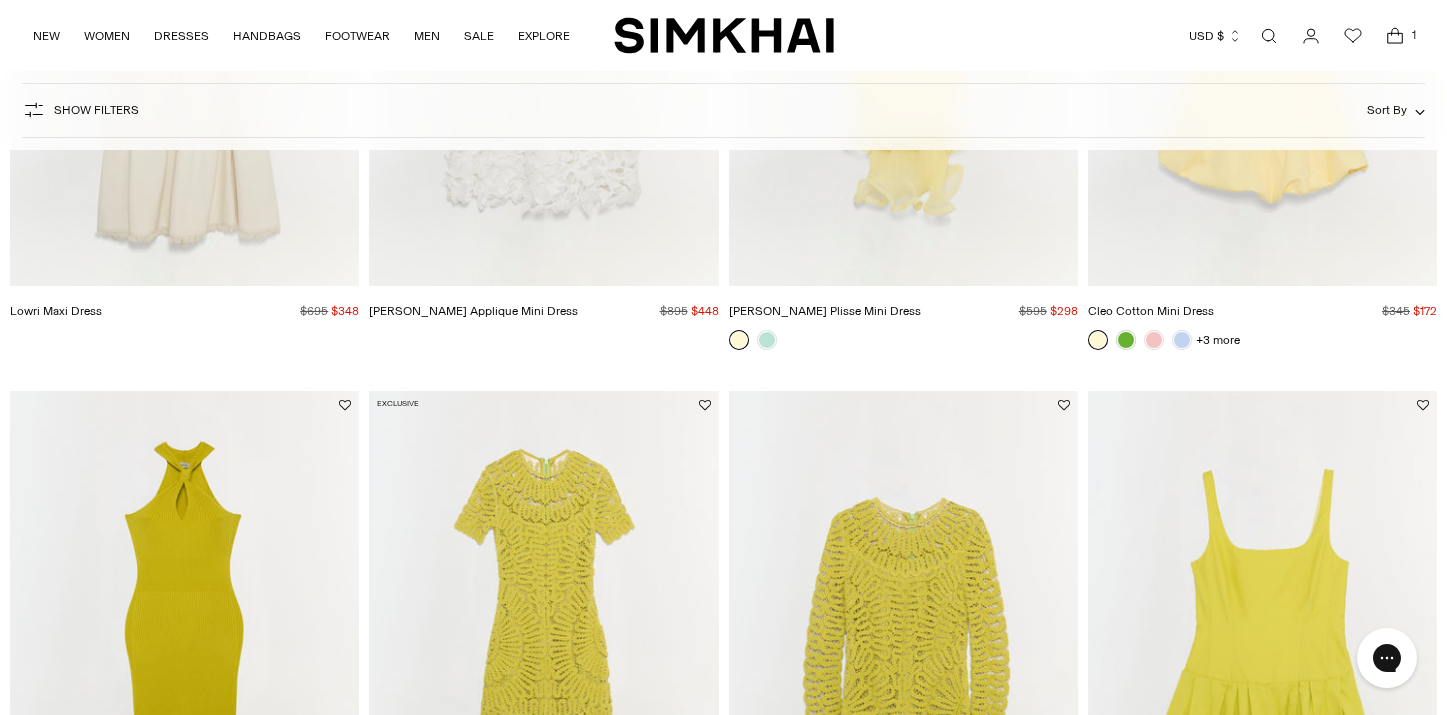 scroll, scrollTop: 799, scrollLeft: 0, axis: vertical 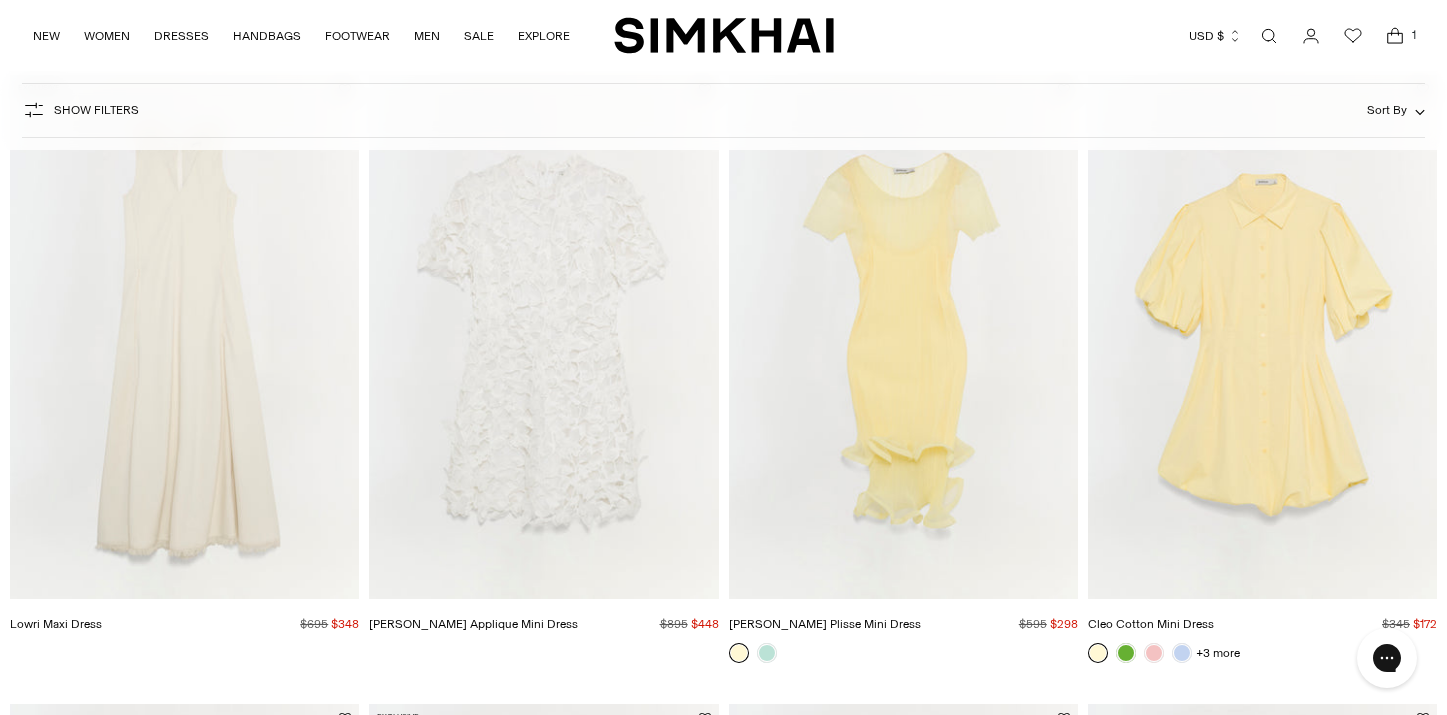 click at bounding box center (0, 0) 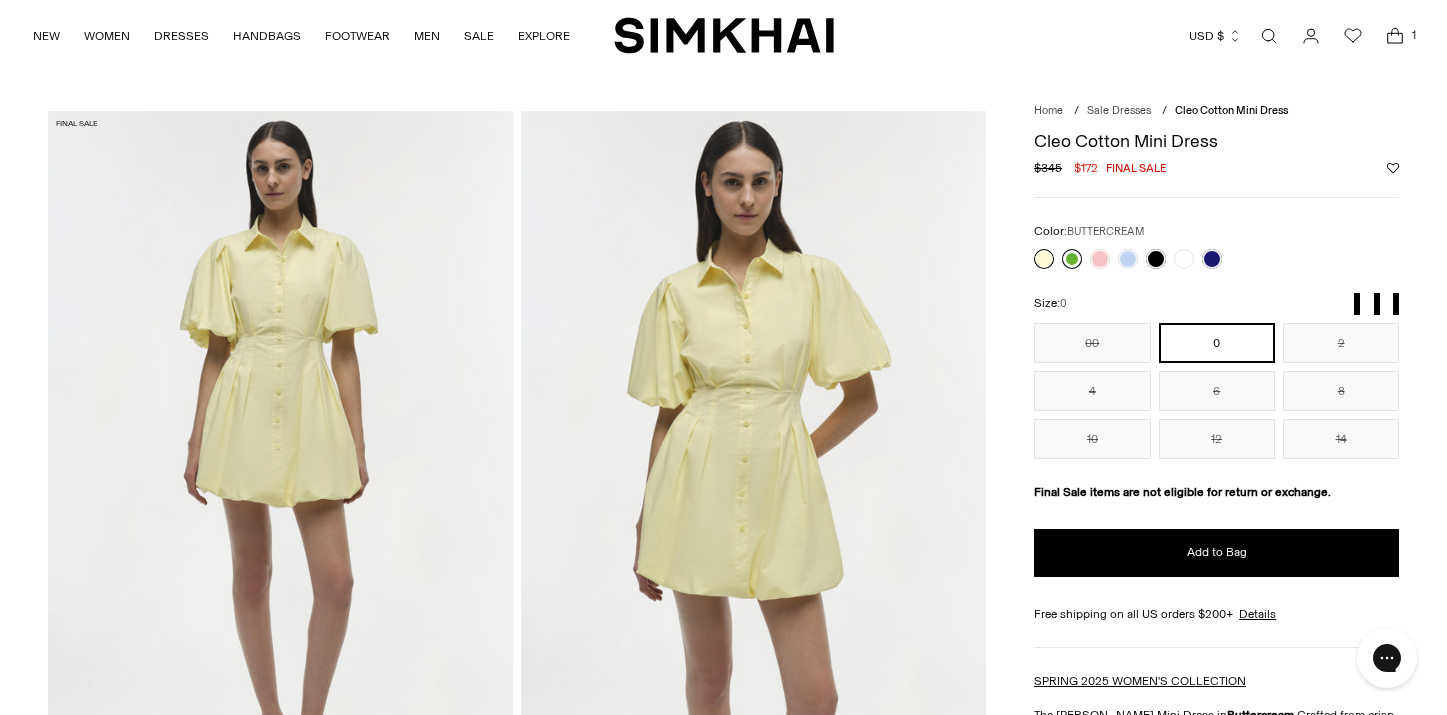 scroll, scrollTop: 0, scrollLeft: 0, axis: both 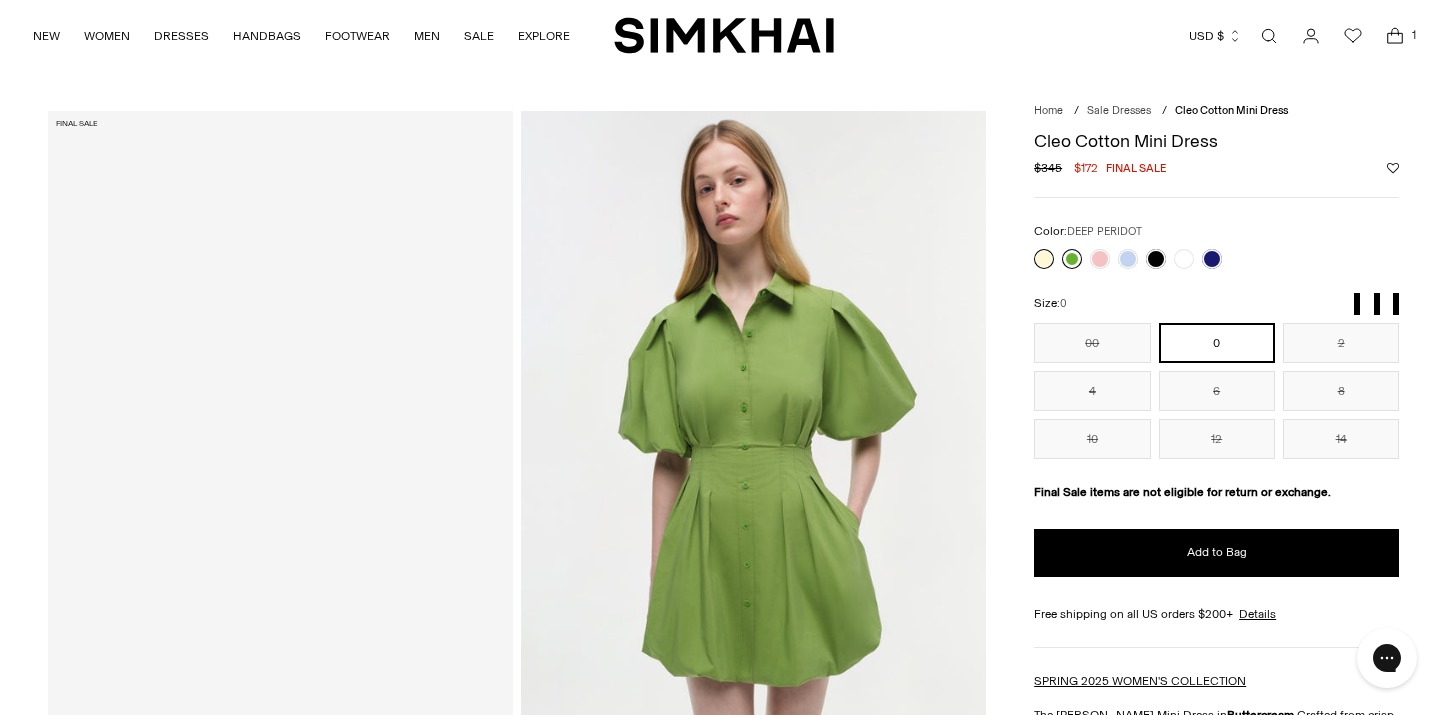 click at bounding box center [1072, 259] 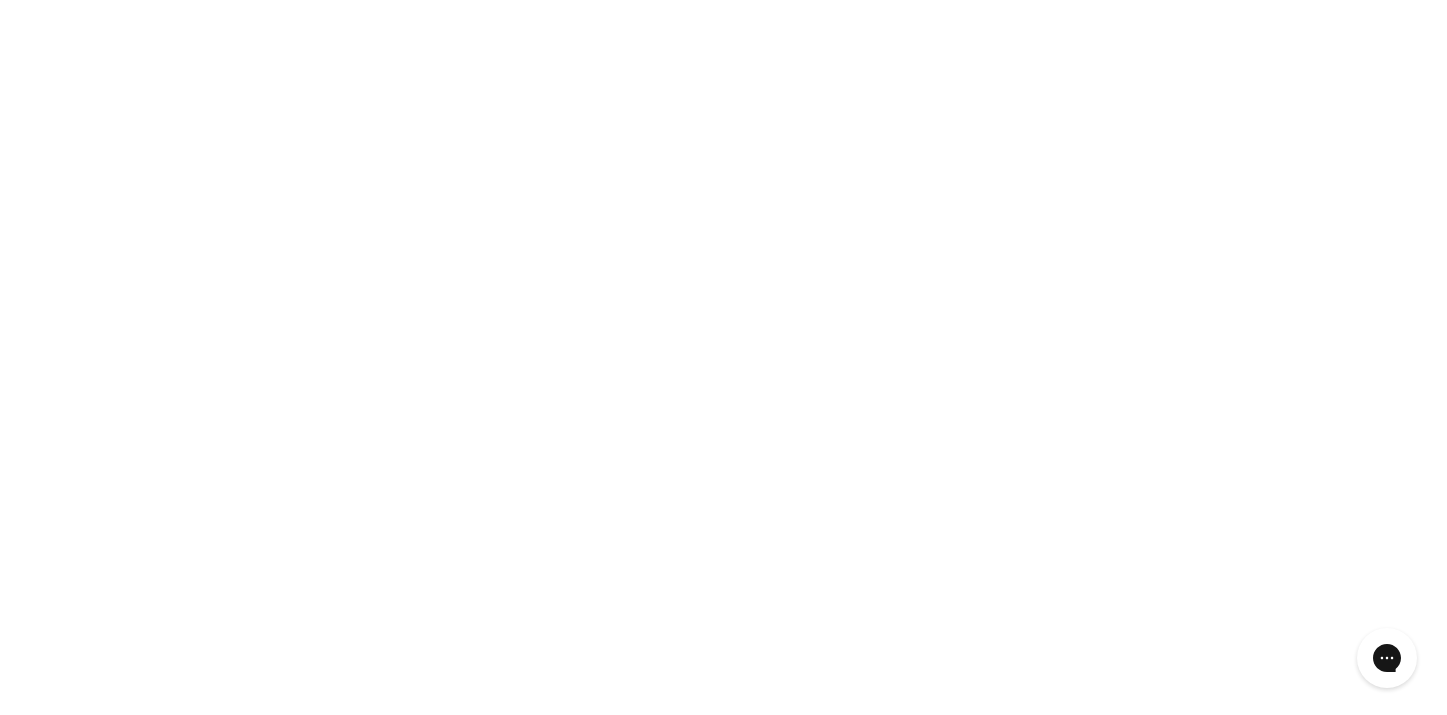 scroll, scrollTop: 0, scrollLeft: 0, axis: both 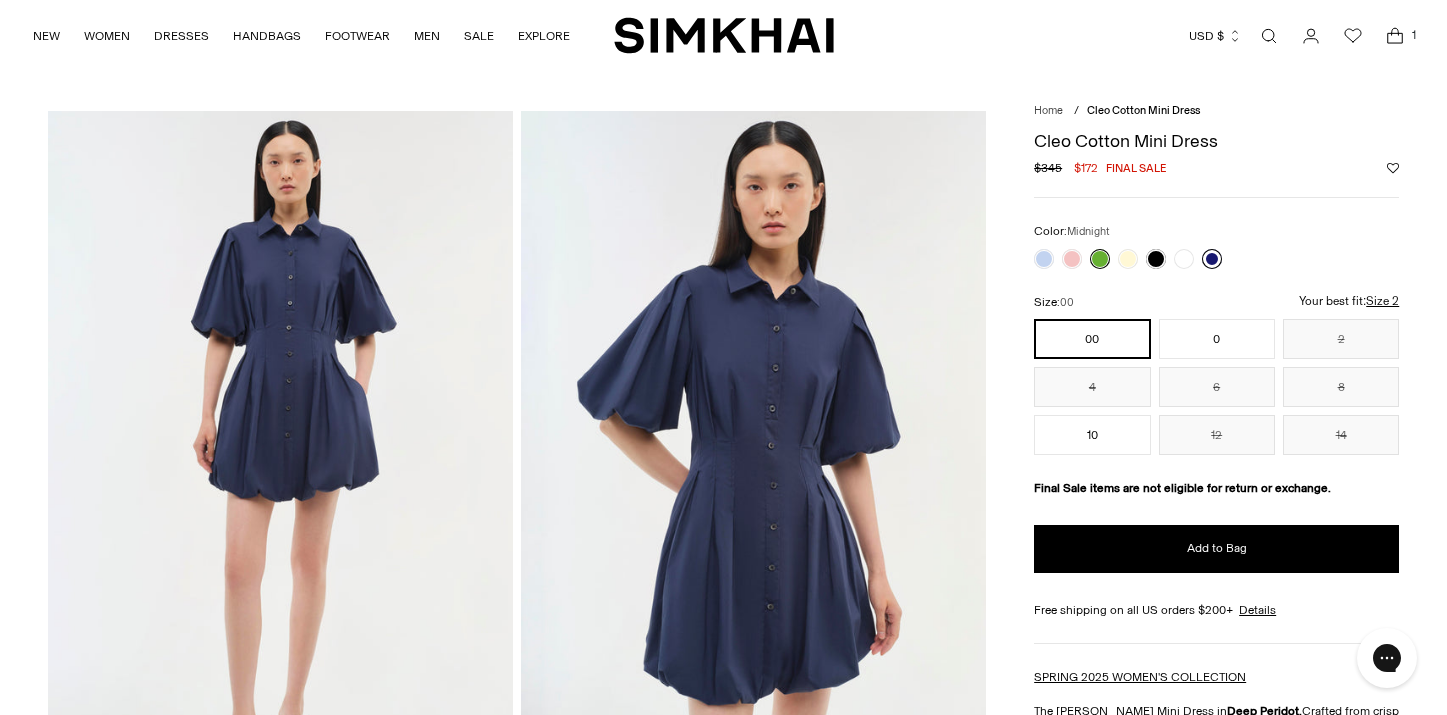 click at bounding box center [1212, 259] 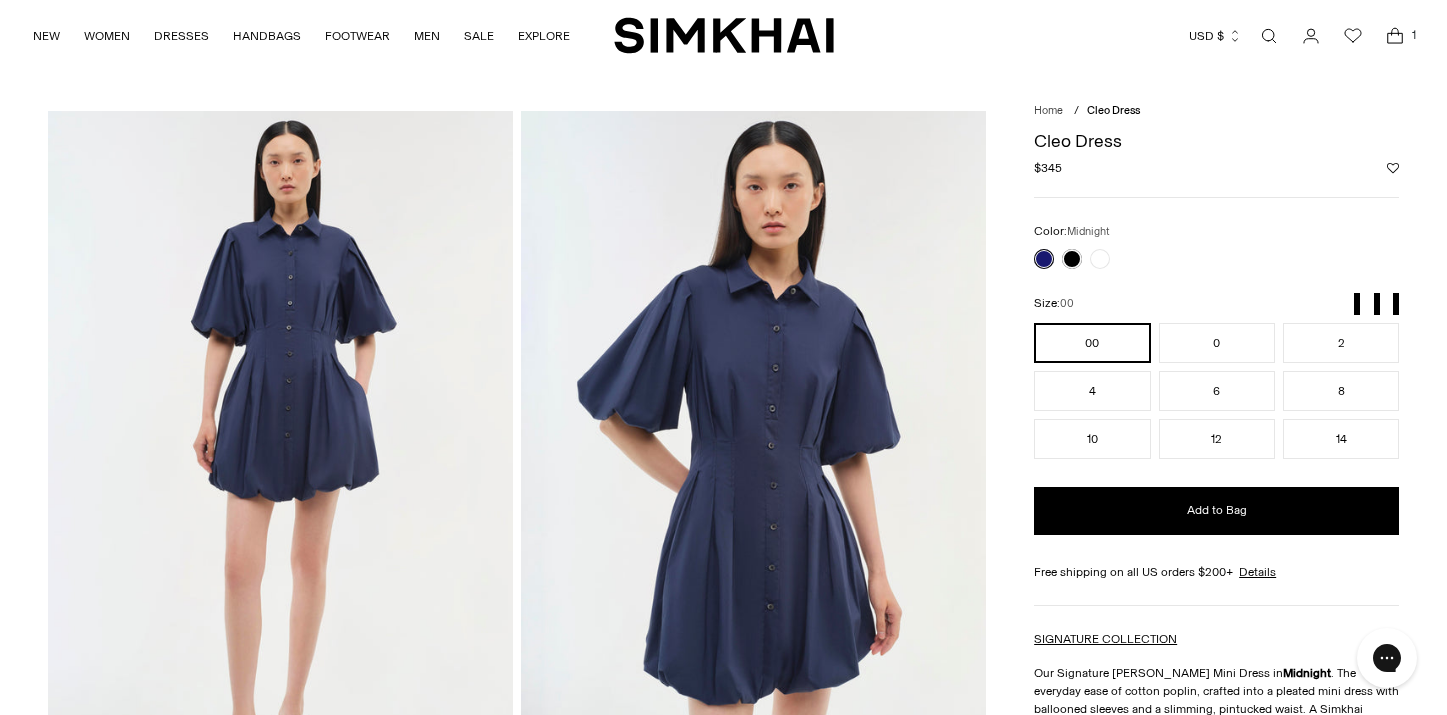 scroll, scrollTop: 0, scrollLeft: 0, axis: both 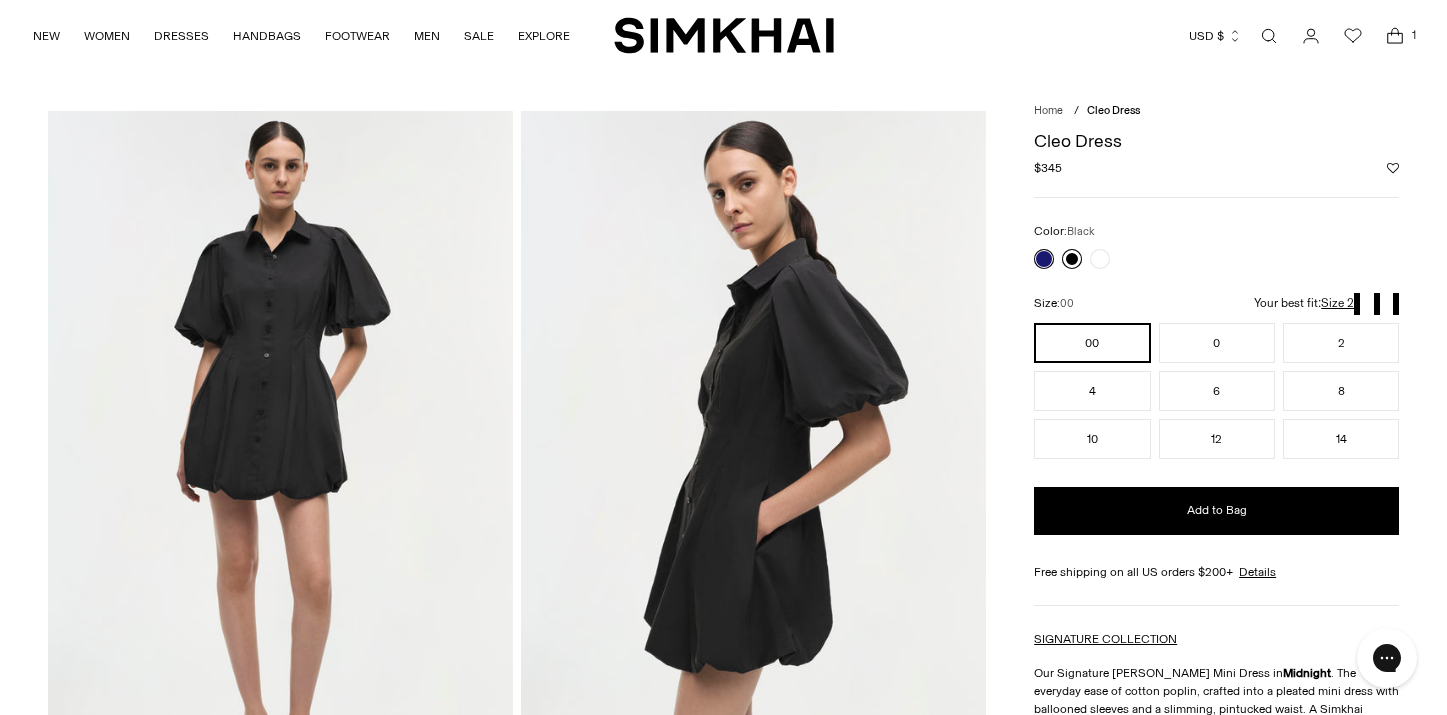 click at bounding box center [1072, 259] 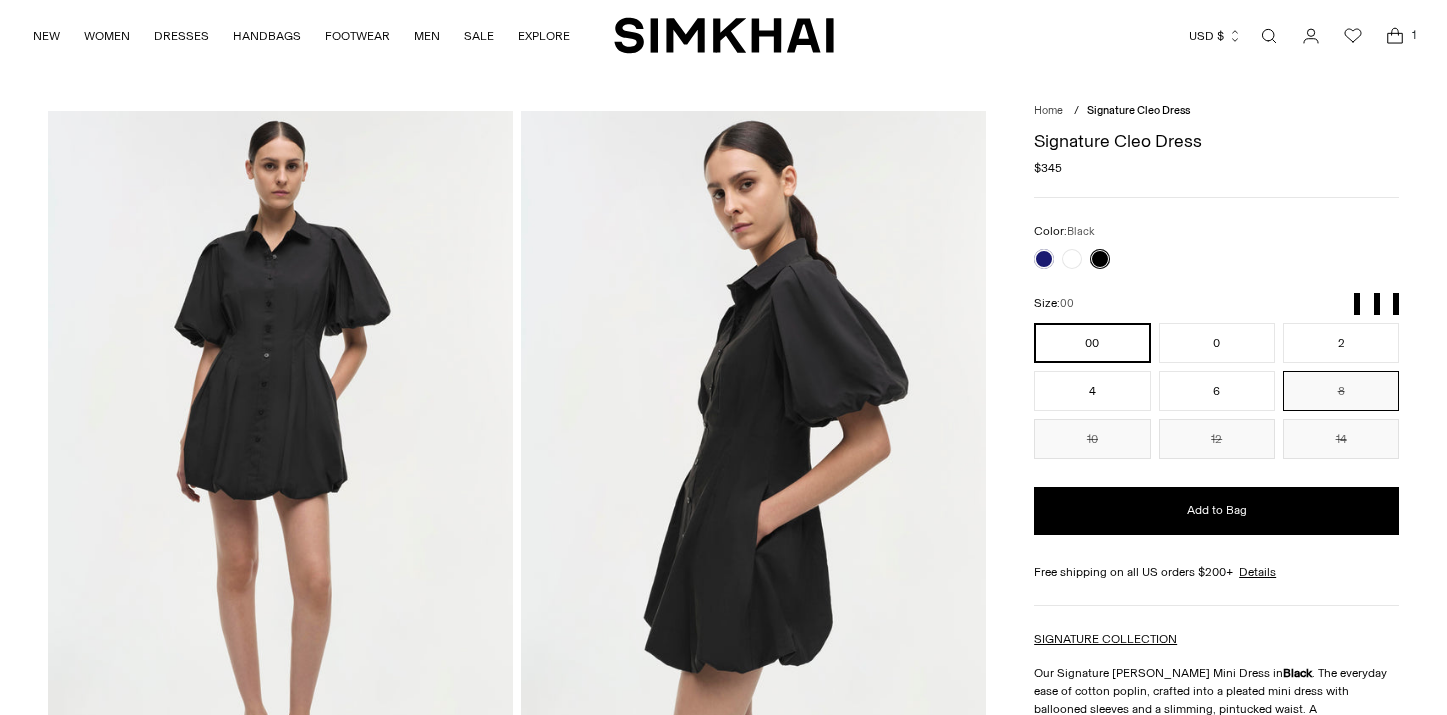 scroll, scrollTop: 0, scrollLeft: 0, axis: both 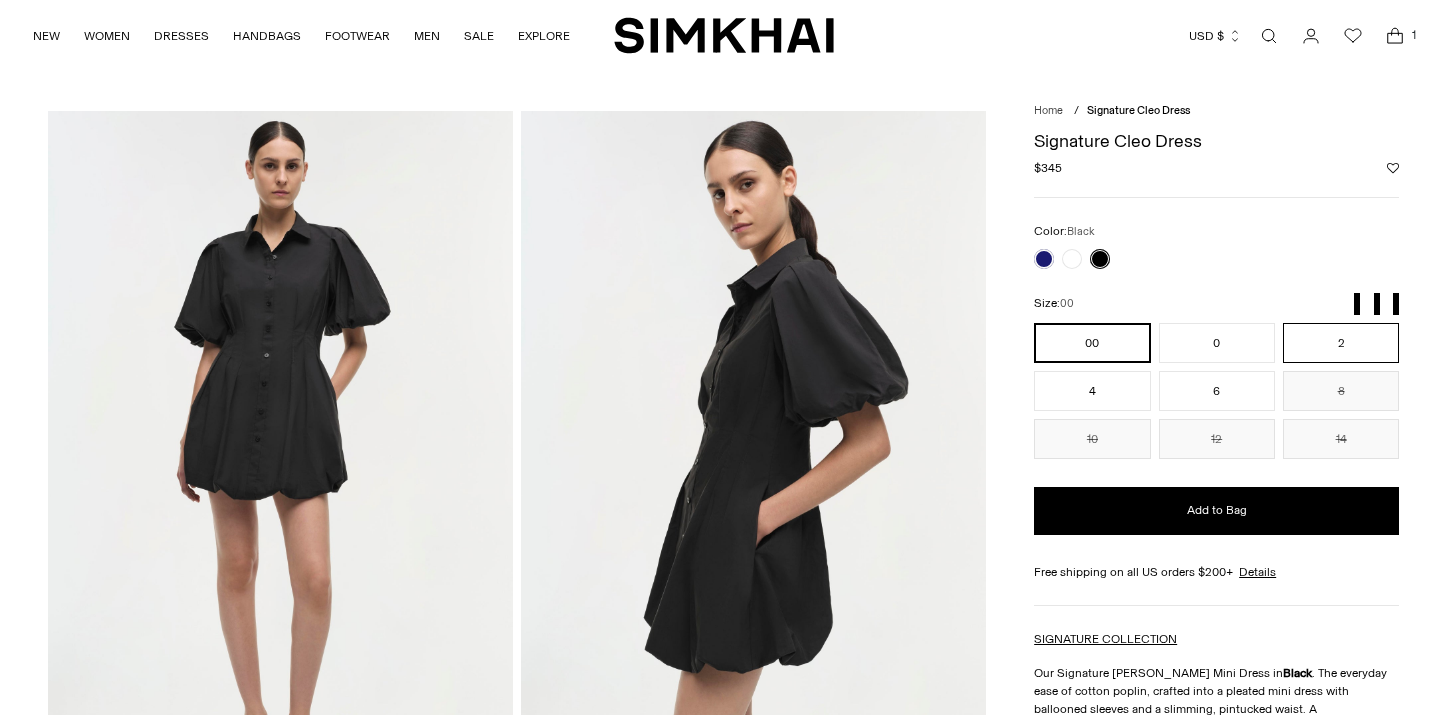click on "2" at bounding box center [1341, 343] 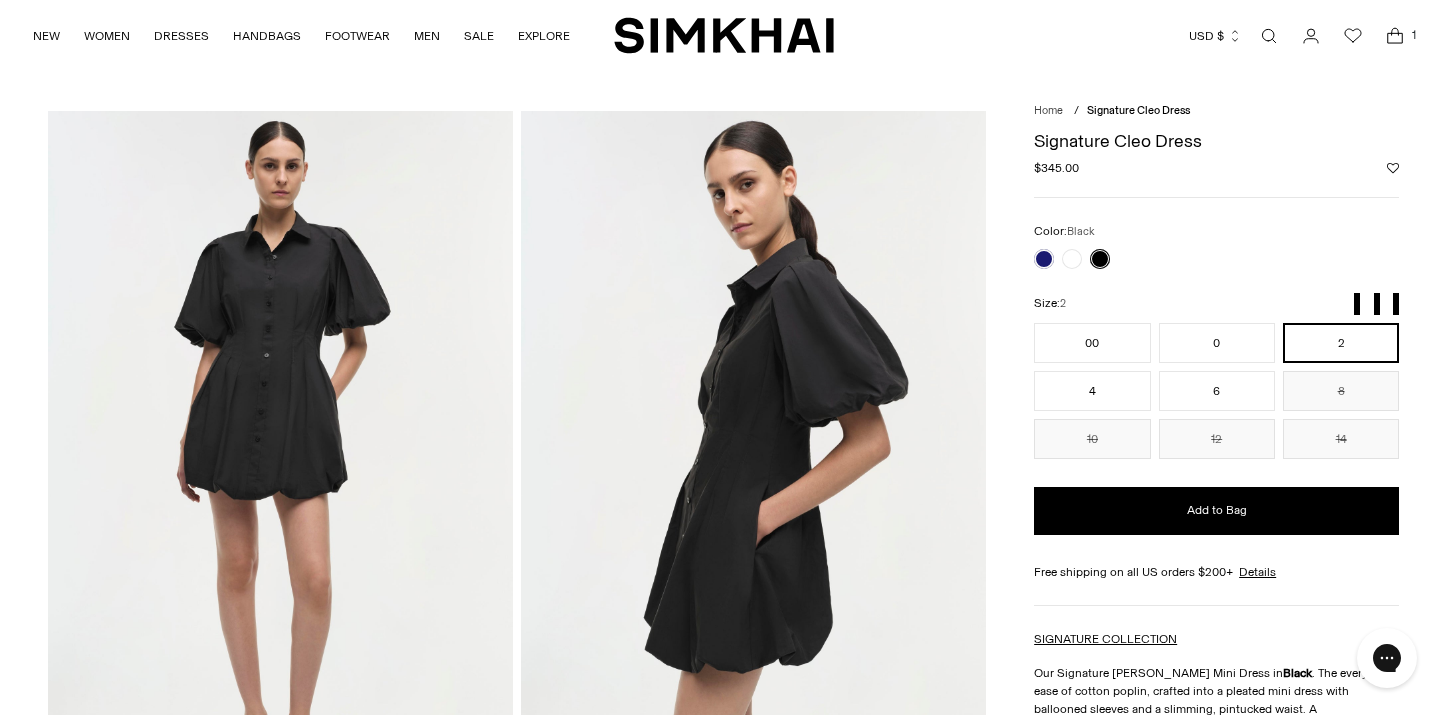 scroll, scrollTop: 0, scrollLeft: 0, axis: both 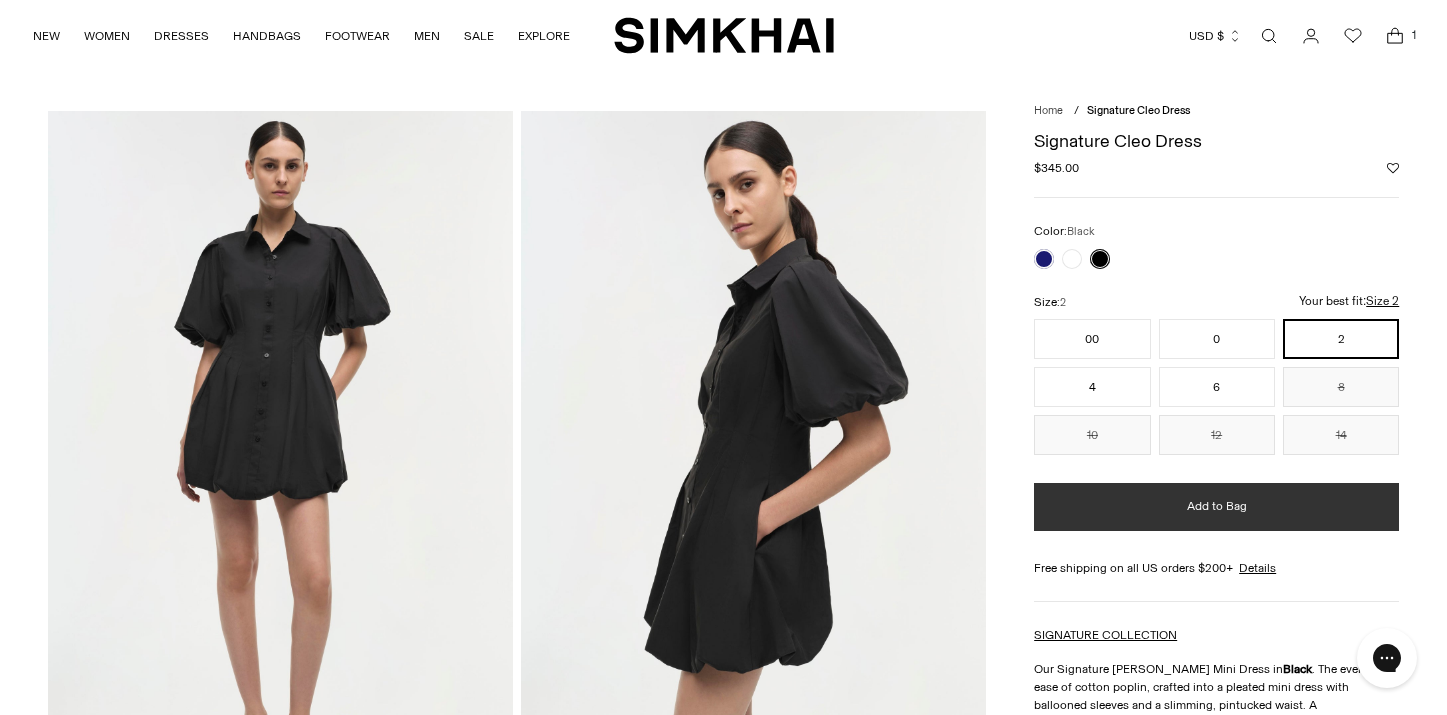 click on "Add to Bag" at bounding box center [1216, 507] 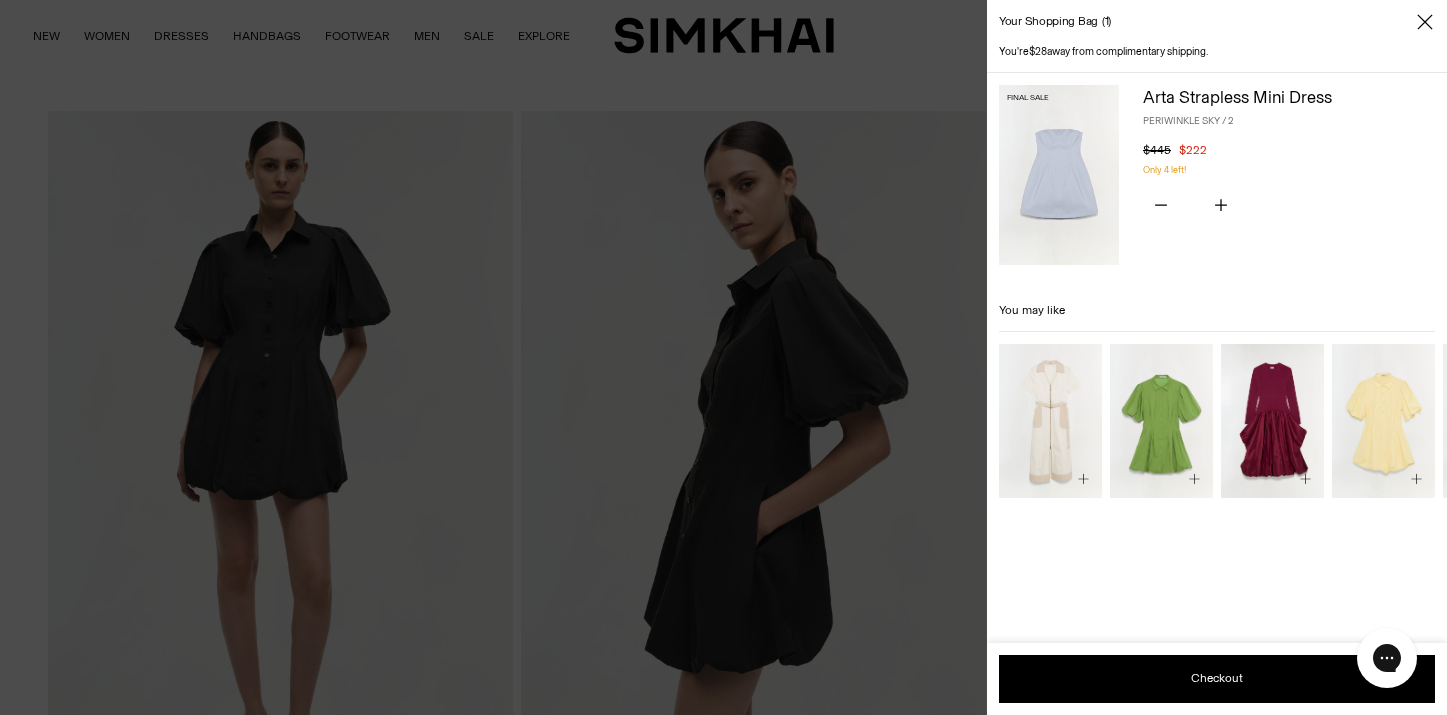 click on "Your shopping bag 1" at bounding box center [1217, 22] 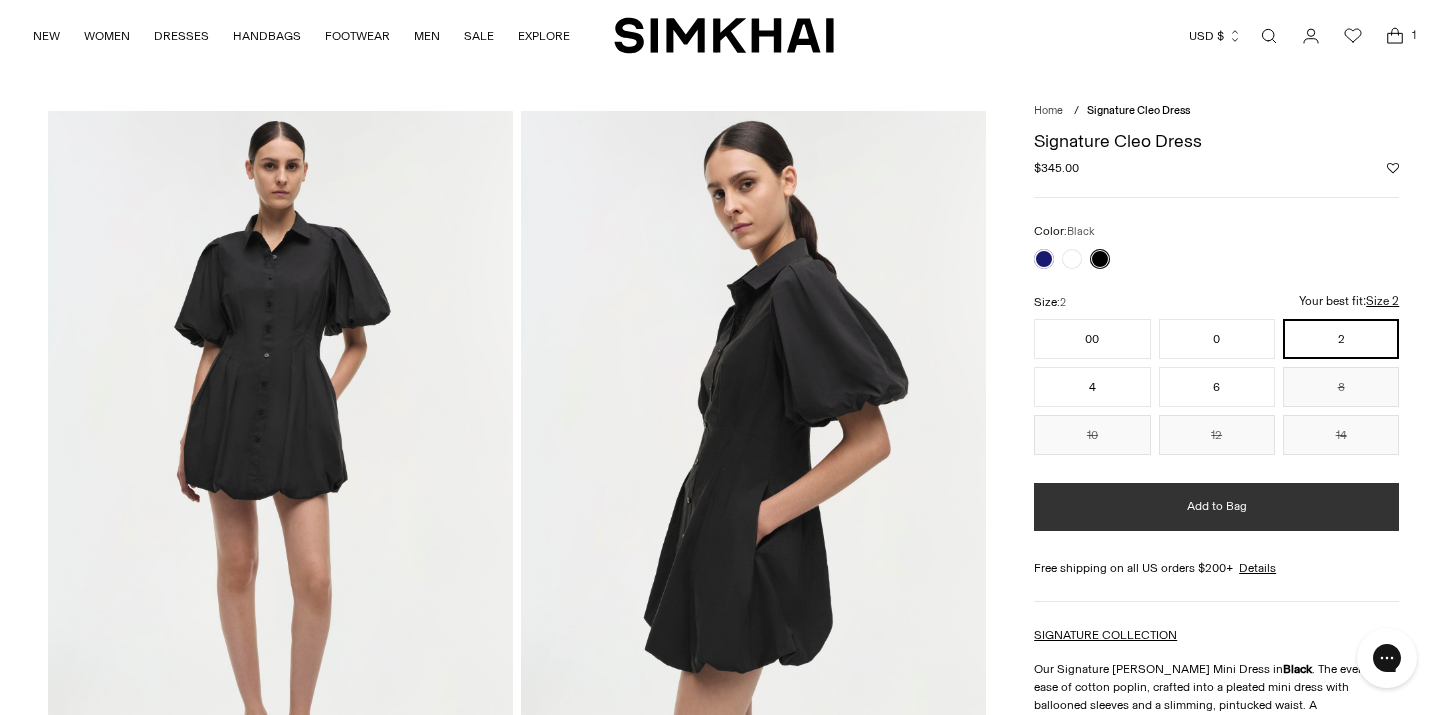 click on "Add to Bag" at bounding box center (1216, 507) 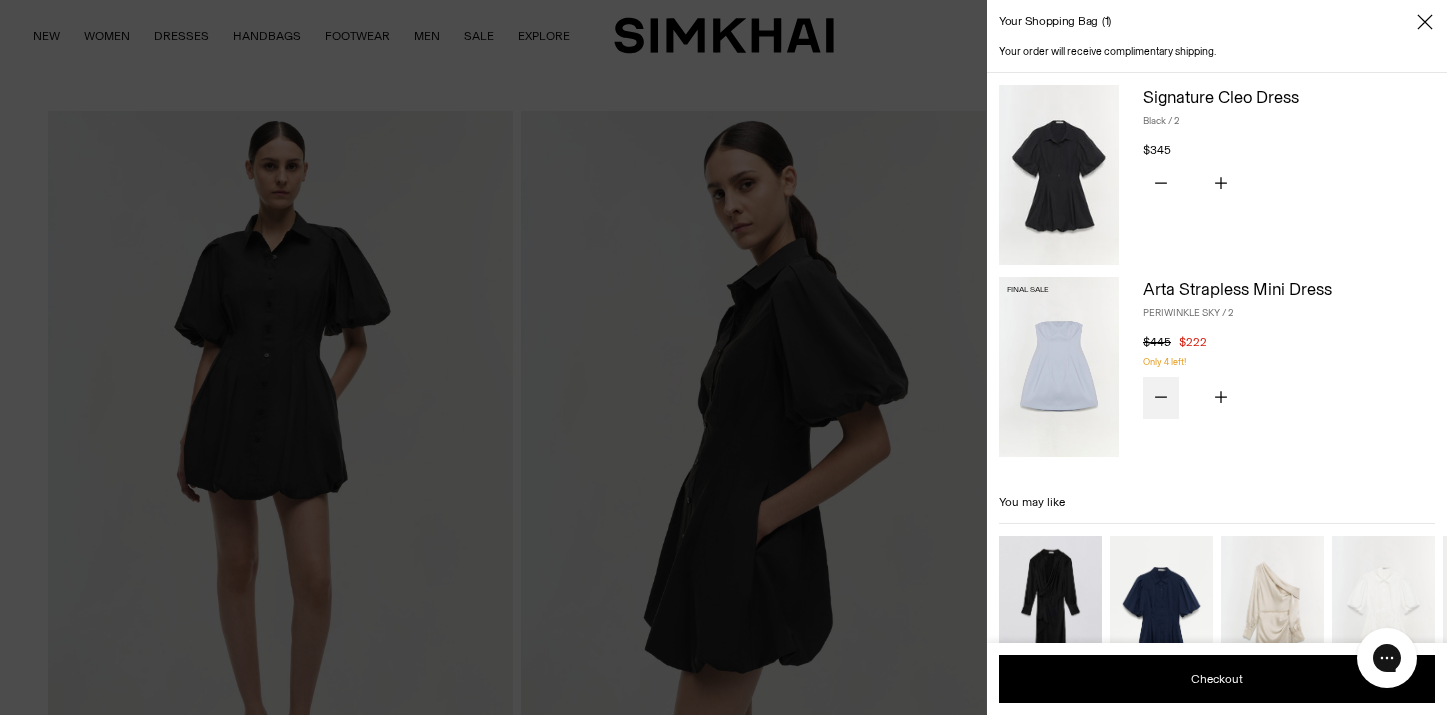 click 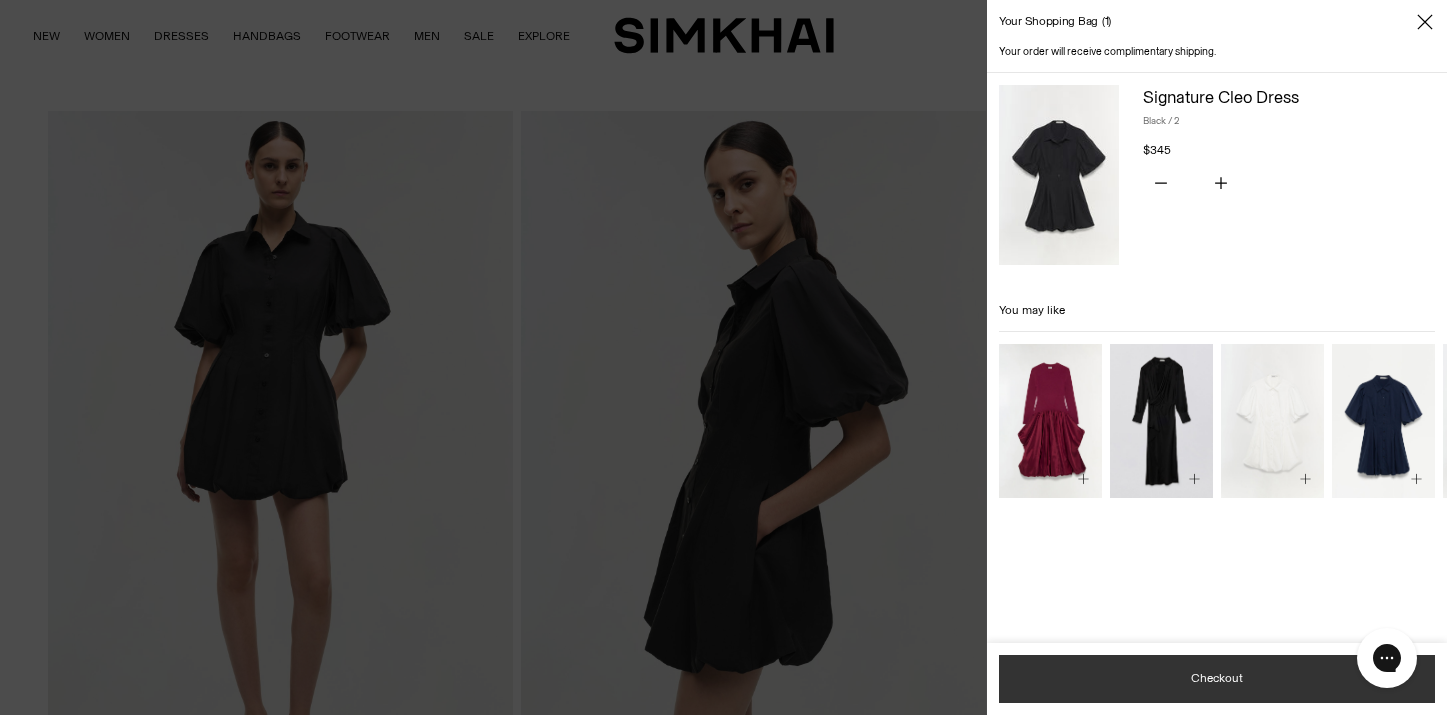 click on "Checkout" at bounding box center (1217, 679) 